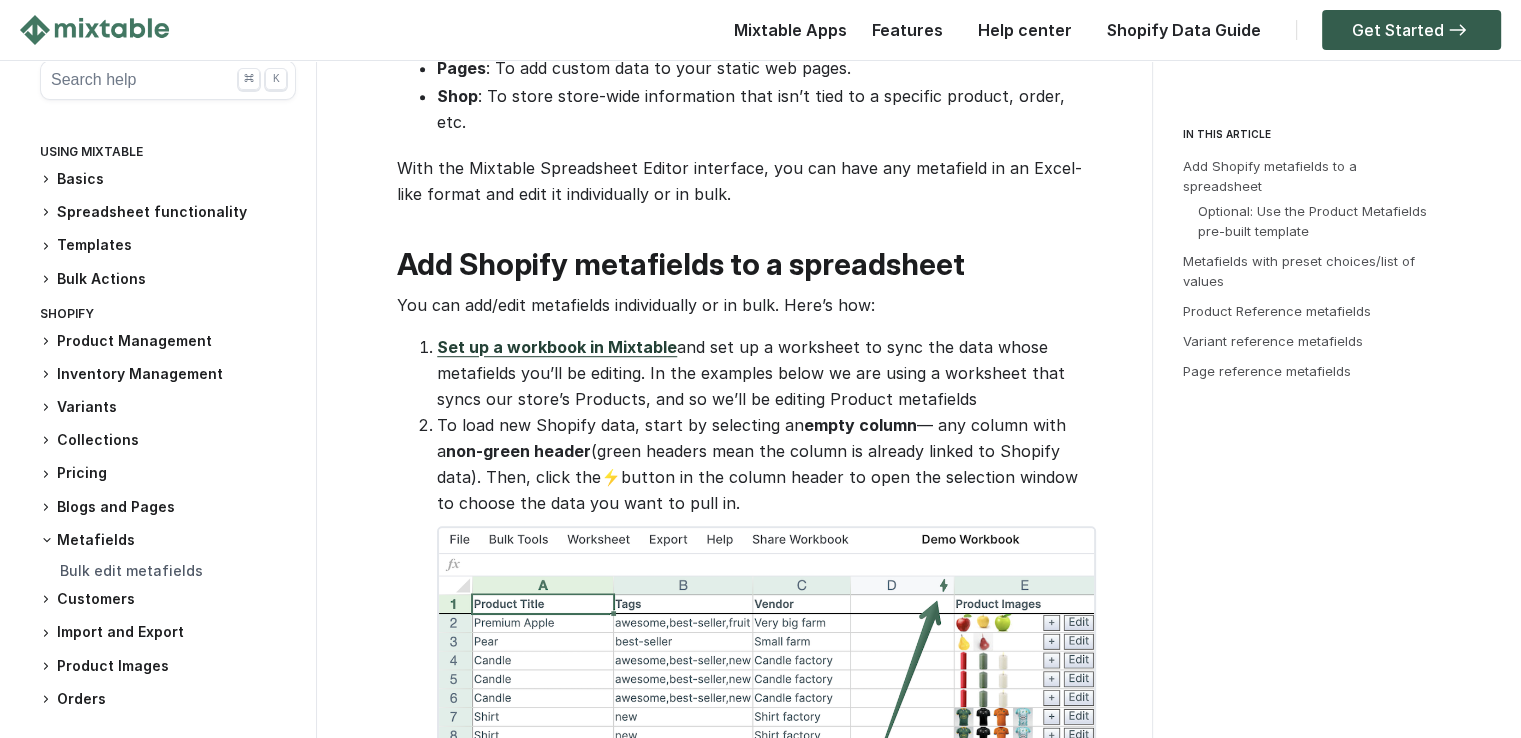 scroll, scrollTop: 1400, scrollLeft: 0, axis: vertical 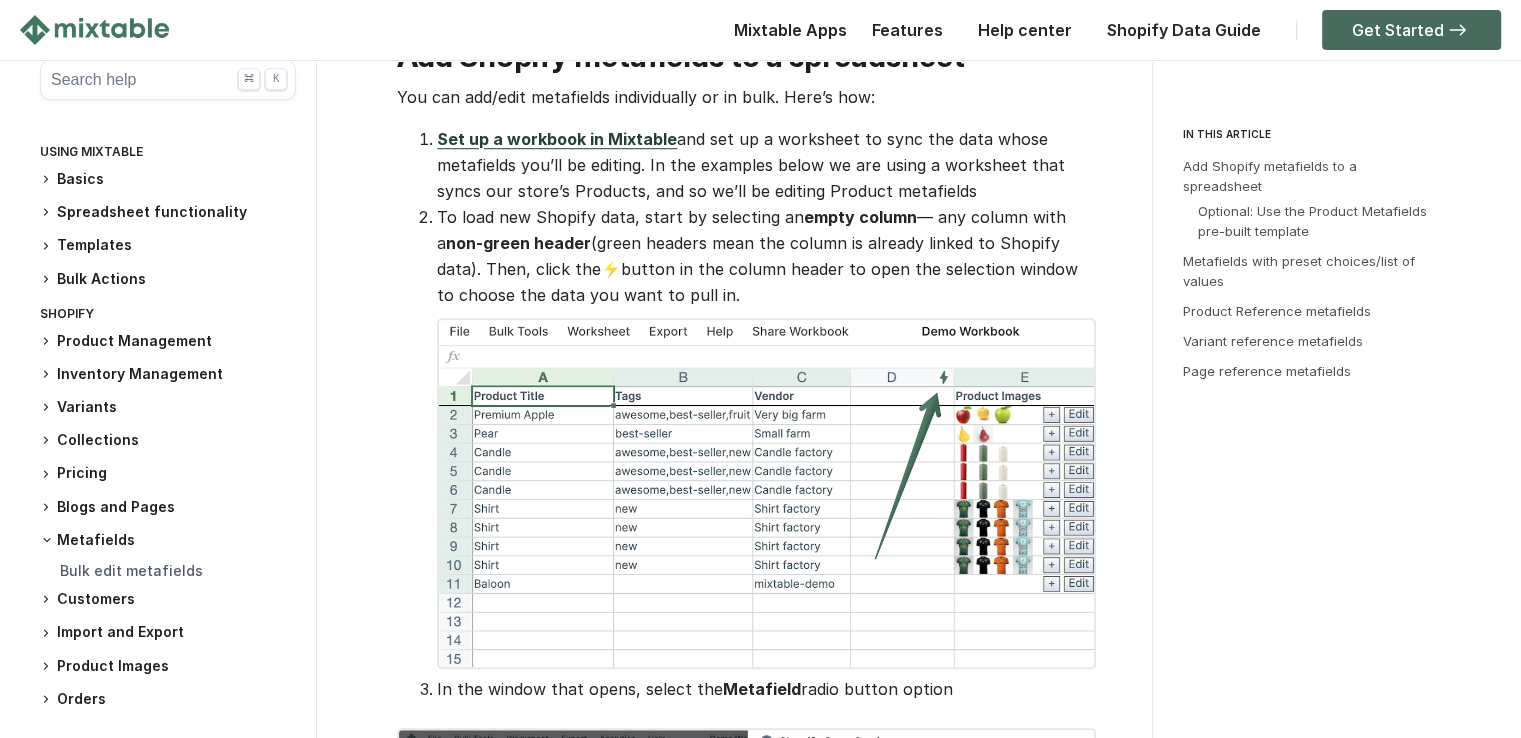 click on "Get Started" at bounding box center (1411, 30) 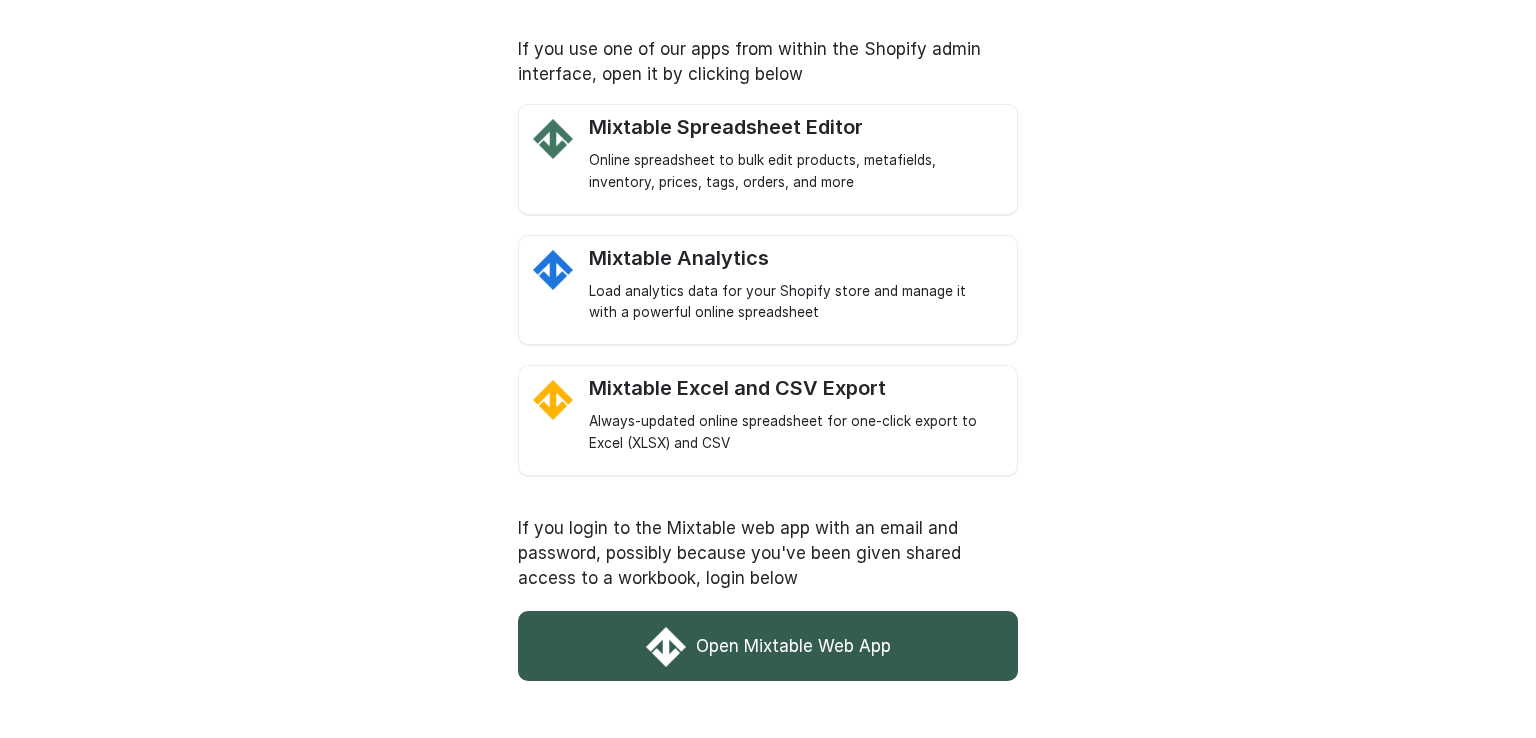 scroll, scrollTop: 0, scrollLeft: 0, axis: both 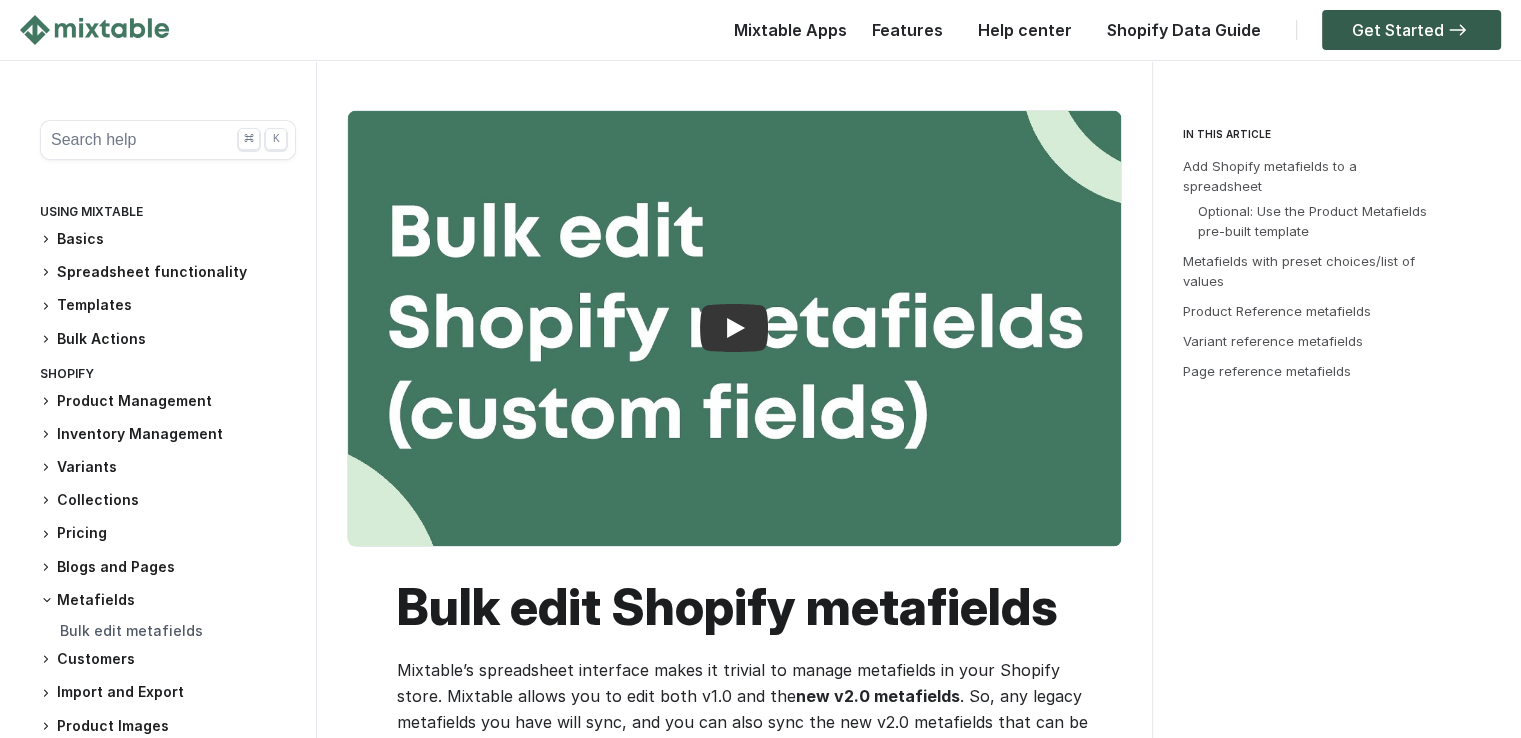 click on "Search help
⌘   K" at bounding box center (168, 140) 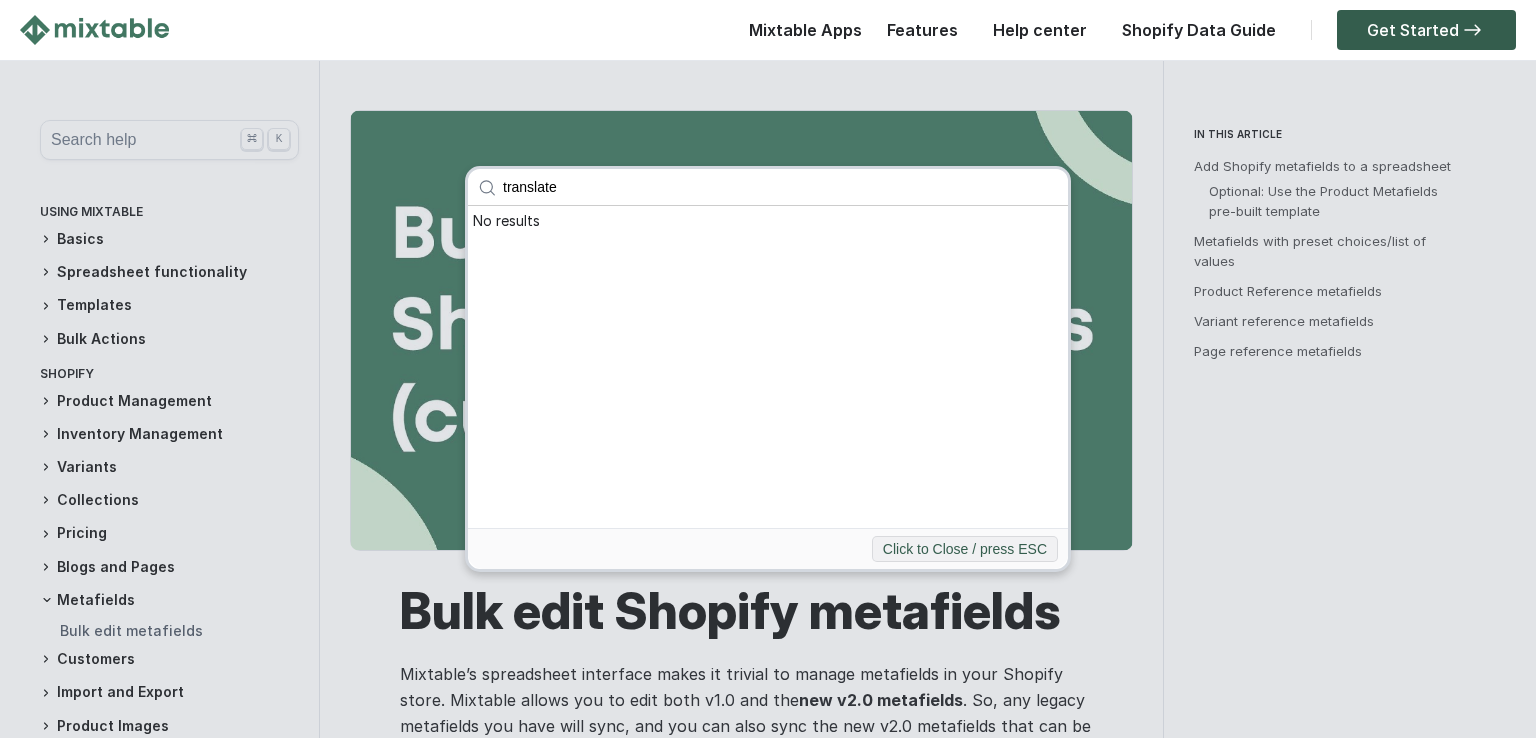 click on "translate" at bounding box center [780, 187] 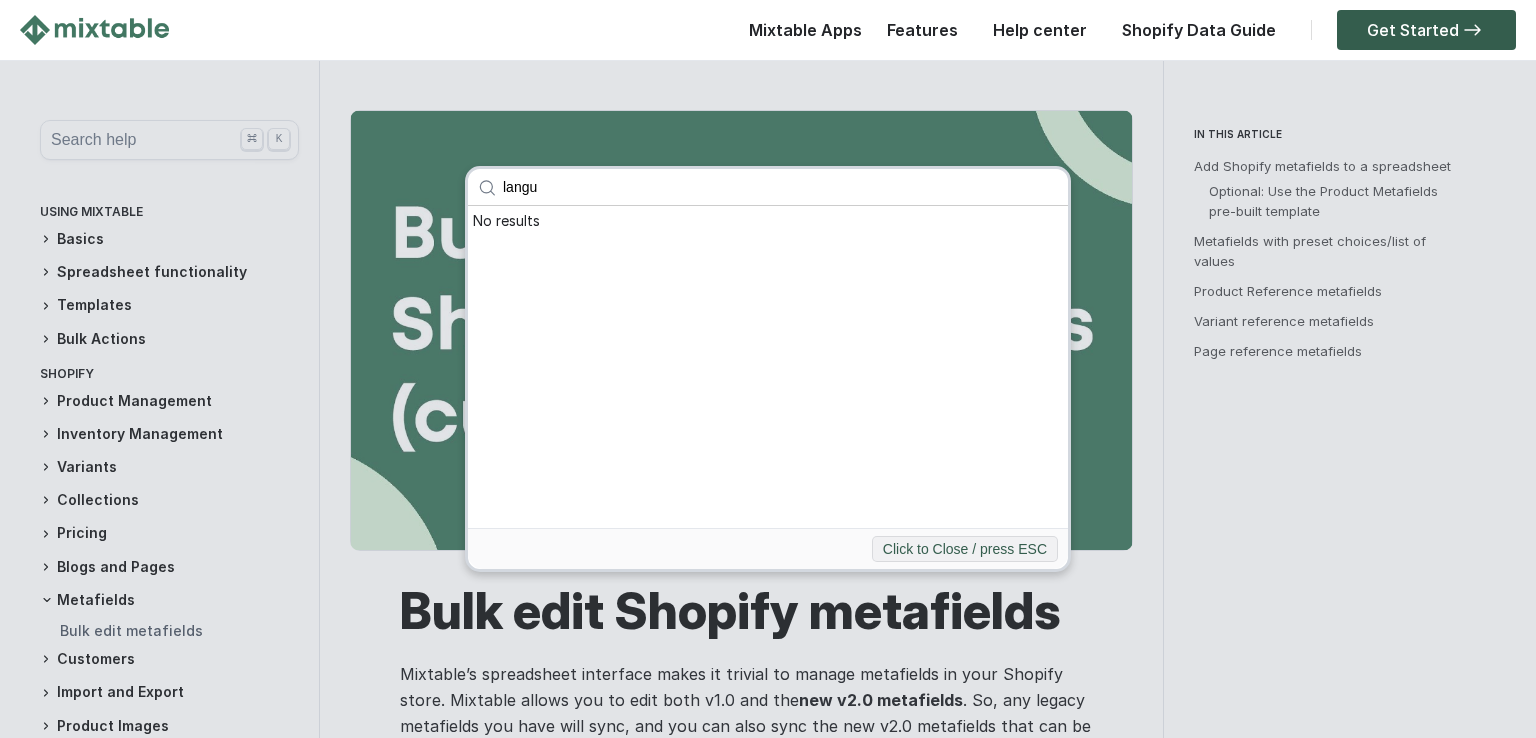 type on "lang" 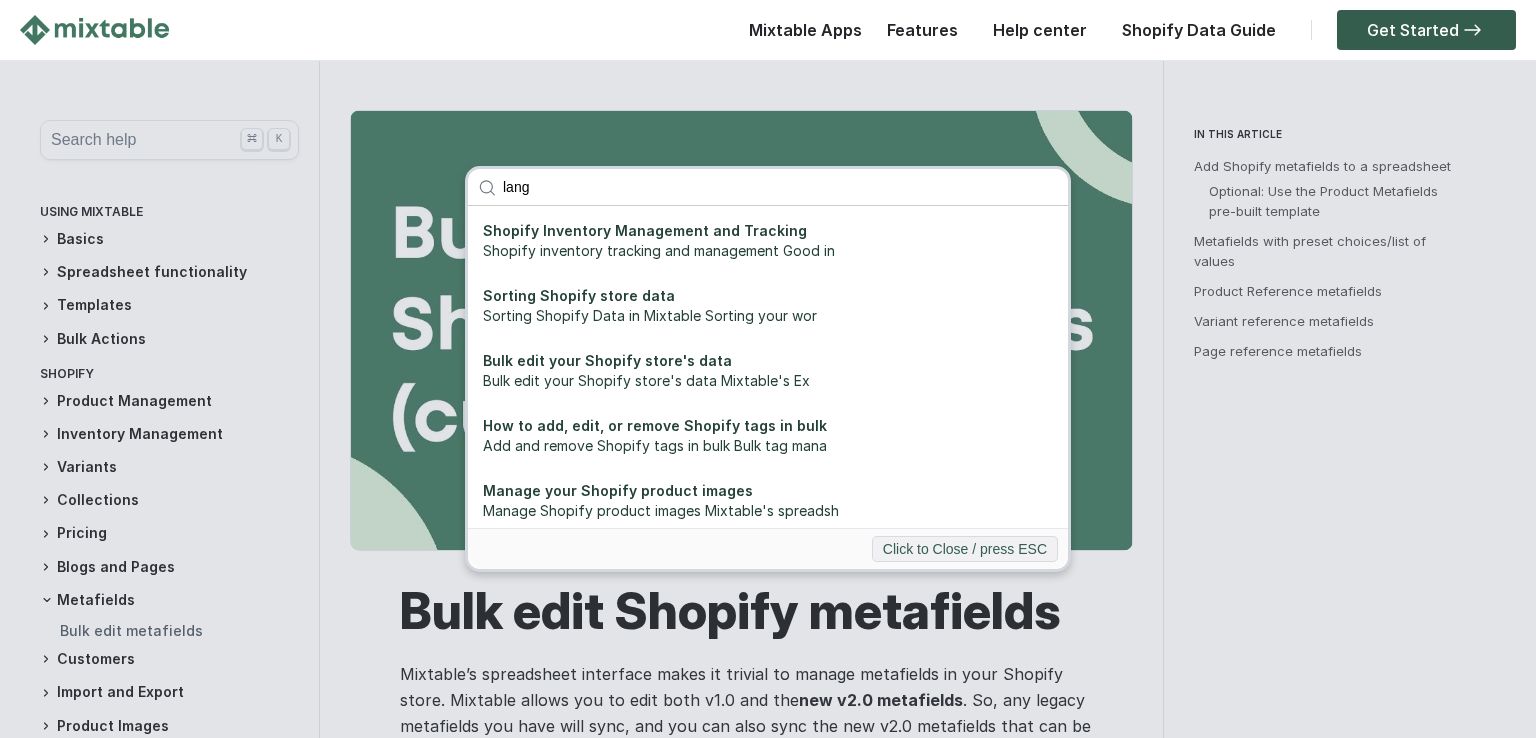 click on "lang" at bounding box center (780, 187) 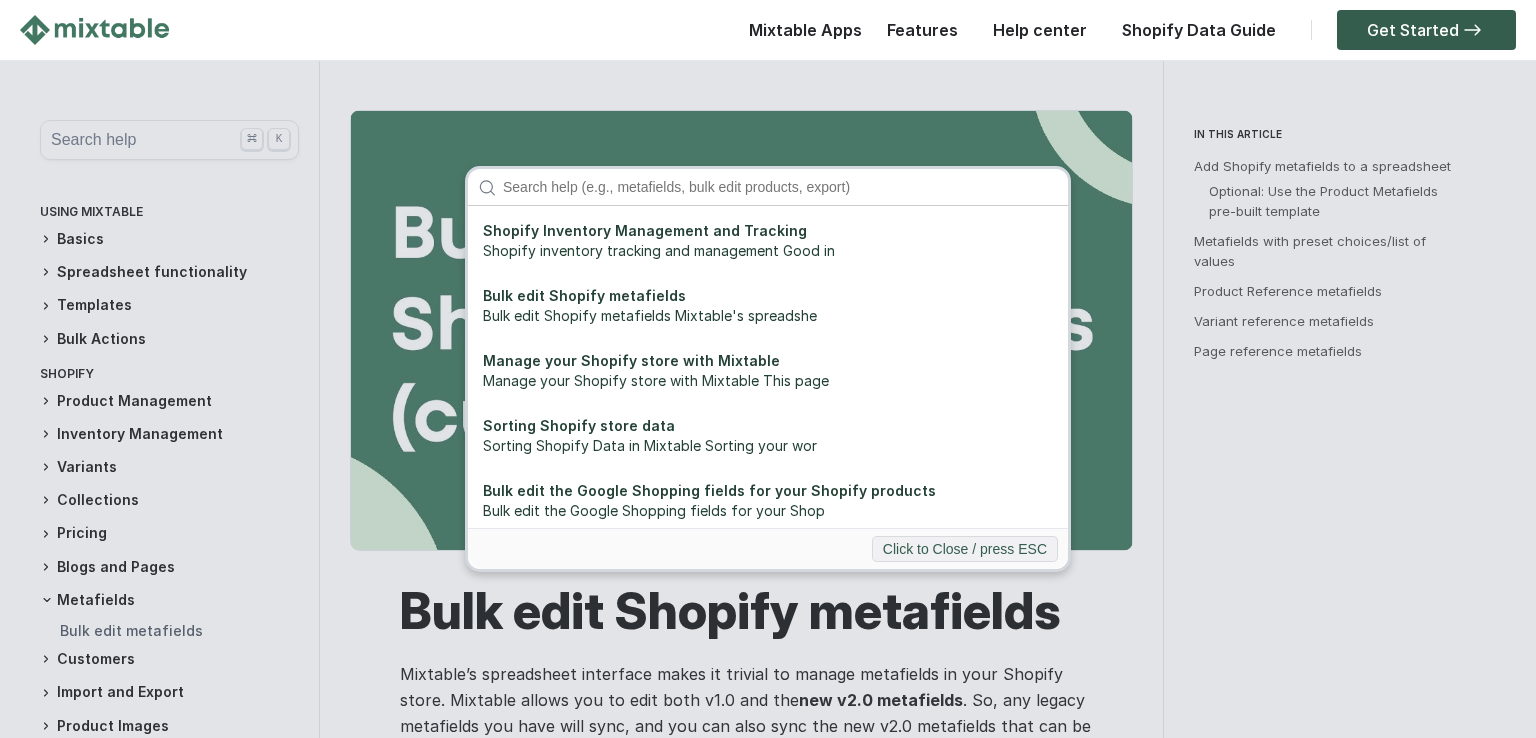 click on "Shopify Inventory Management and Tracking Shopify inventory tracking and management
Good in Bulk edit Shopify metafields Bulk edit Shopify metafields
Mixtable's spreadshe Manage your Shopify store with Mixtable Manage your Shopify store with Mixtable
This page Sorting Shopify store data Sorting Shopify Data in Mixtable
Sorting your wor Bulk edit the Google Shopping fields for your Shopify products Bulk edit the Google Shopping fields for your Shop Share Workbook With Shopify Data Share Workbook With Shopify Data
There are times  Manage Shopify Markets Compare At Price in Bulk How to set Shopify Markets Compare At price
Manag How to set Shopify international pricing How to set Shopify international pricing
Managing Bulk edit your Shopify store's data Bulk edit your Shopify store's data
Mixtable's Ex Shopify Inventory Quantity - Adjust with Mixtable spreadsheet editor Adjust the inventory quantity for your Shopify pro Shopify Product Categories - how to add them individually or in bulk" at bounding box center (768, 369) 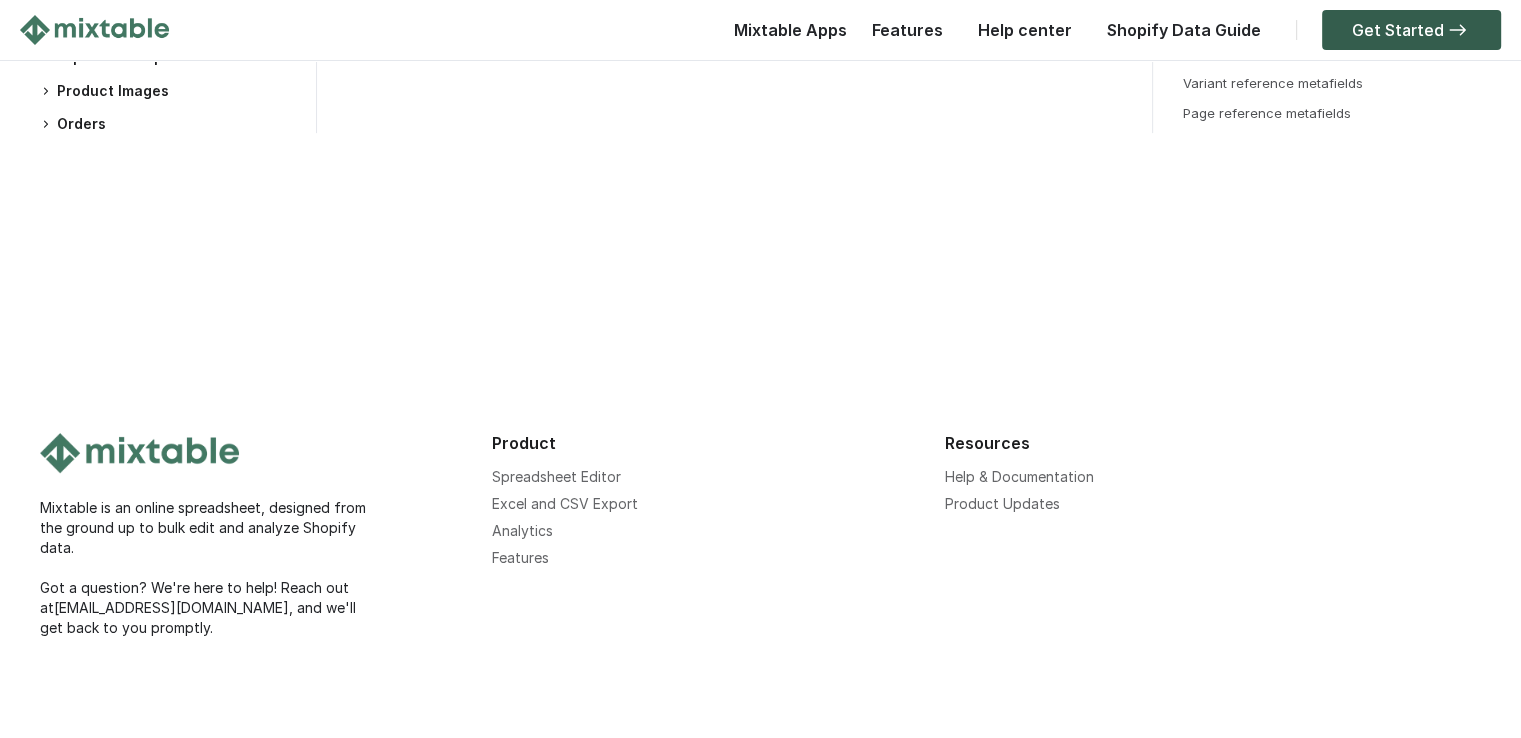 scroll, scrollTop: 8970, scrollLeft: 0, axis: vertical 